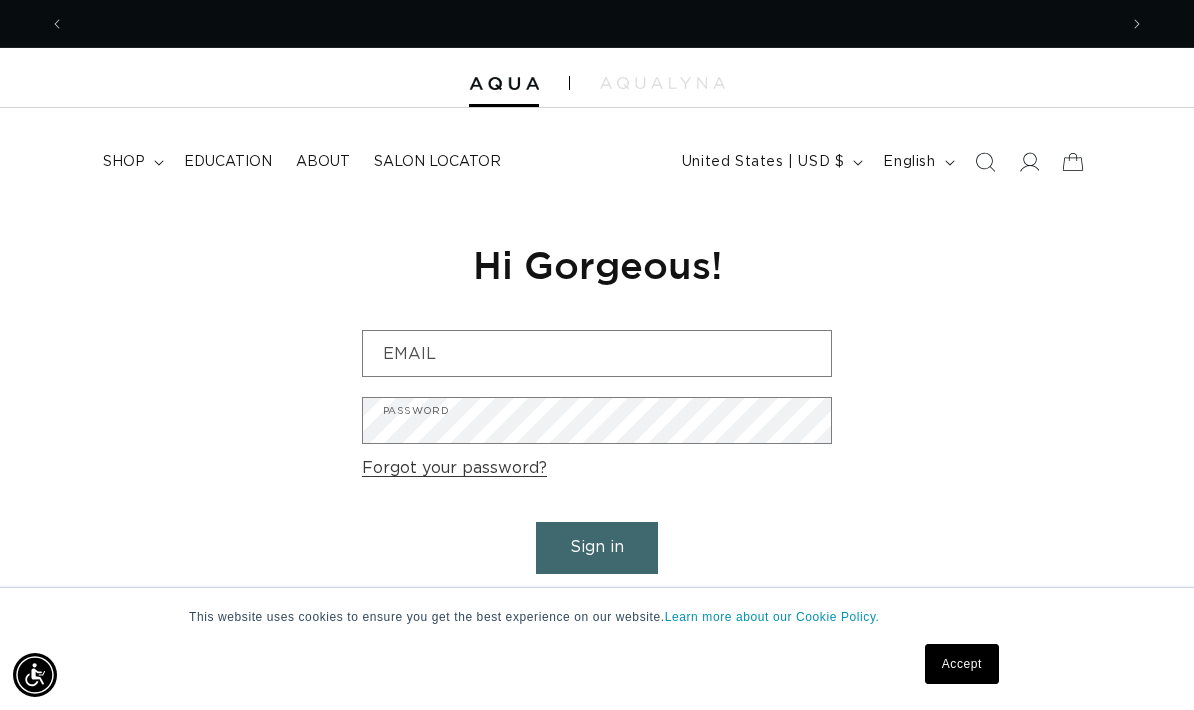 scroll, scrollTop: 0, scrollLeft: 0, axis: both 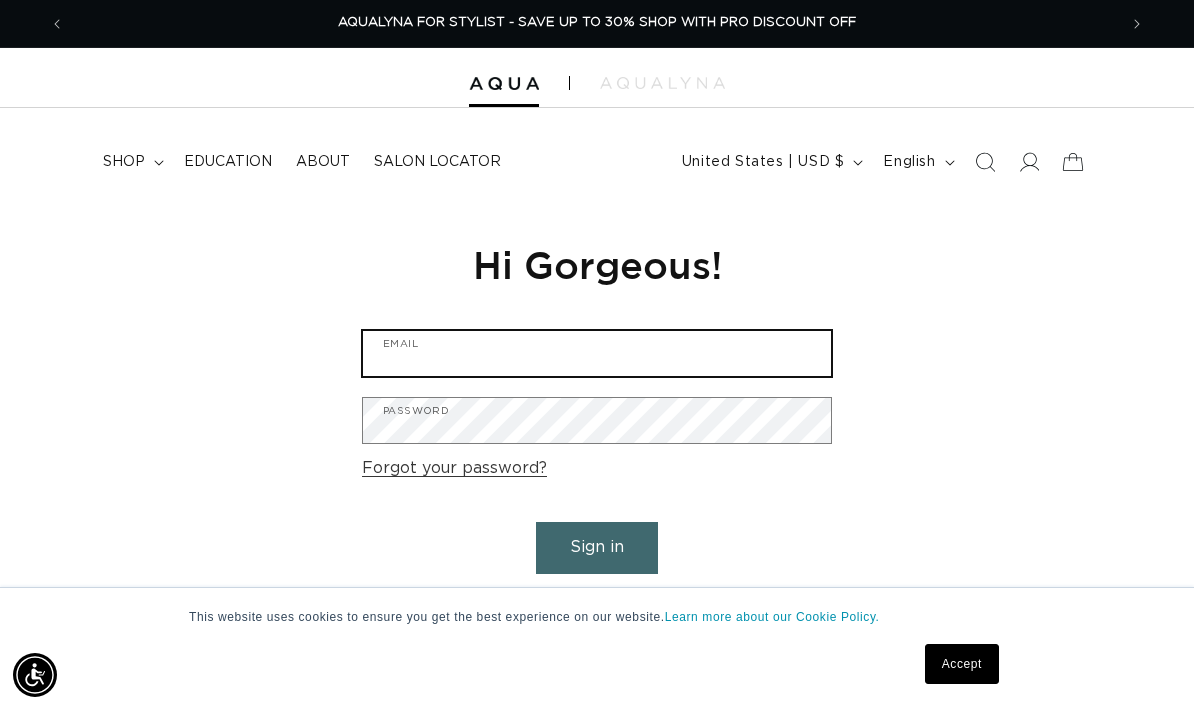 click on "Email" at bounding box center (597, 353) 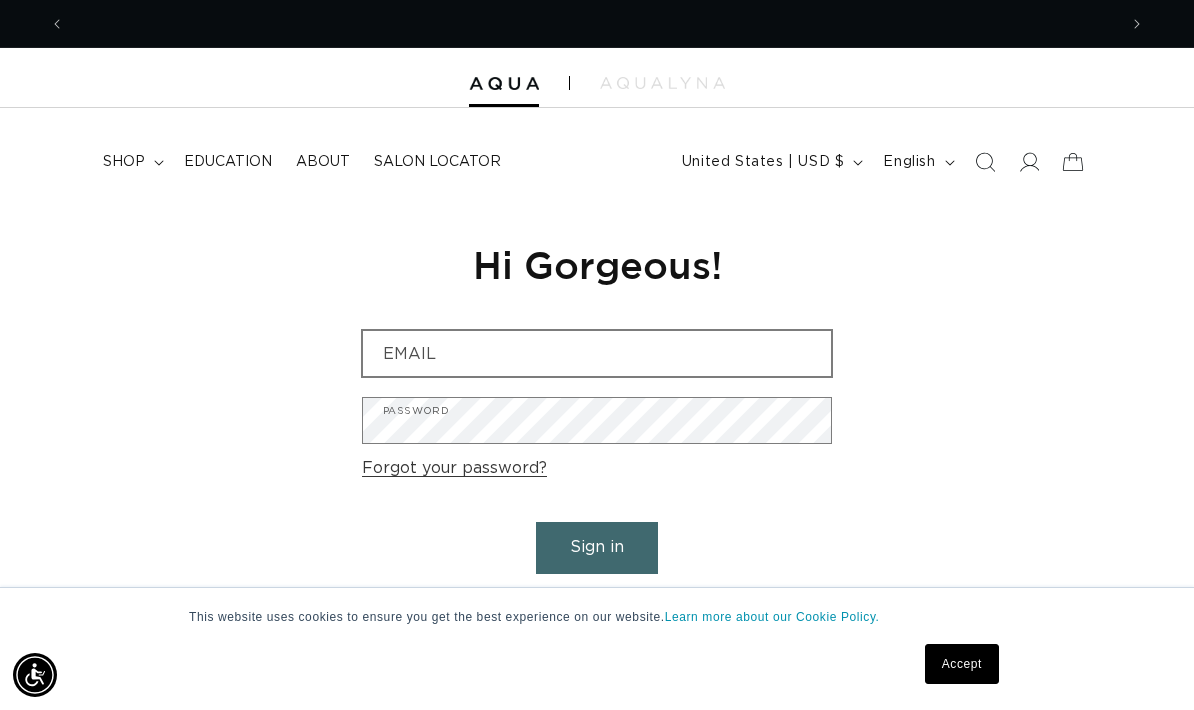 scroll, scrollTop: 0, scrollLeft: 0, axis: both 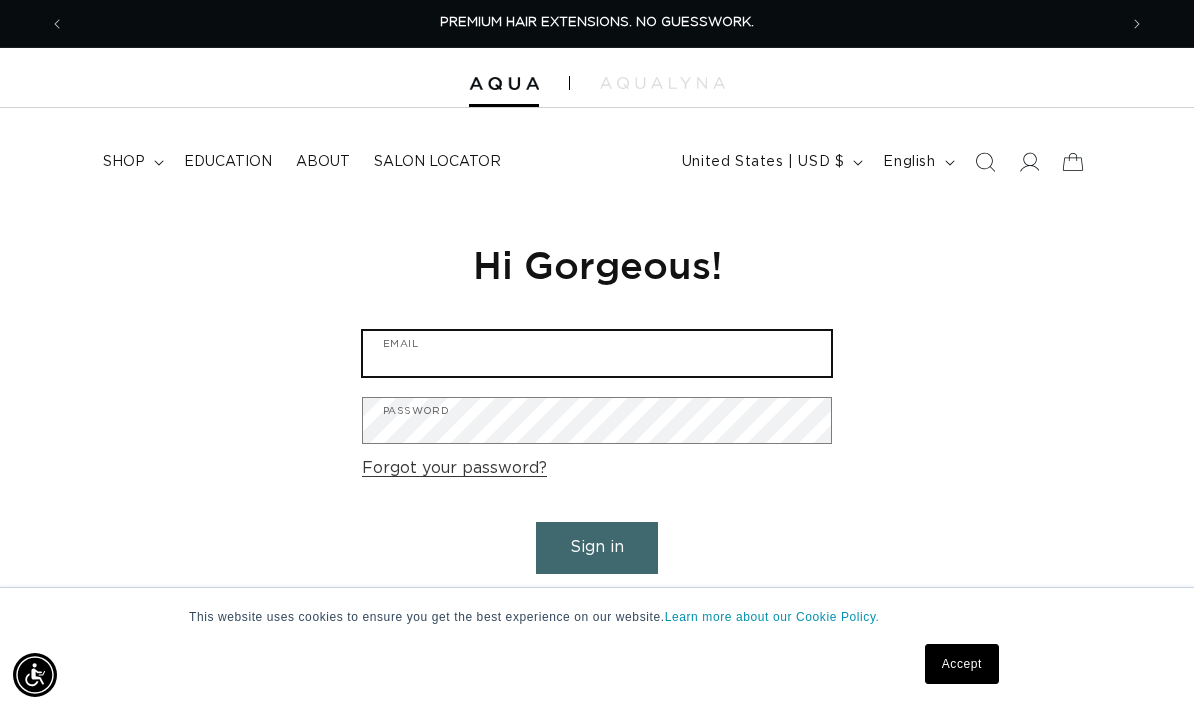 type on "societysaloncontact@gmail.com" 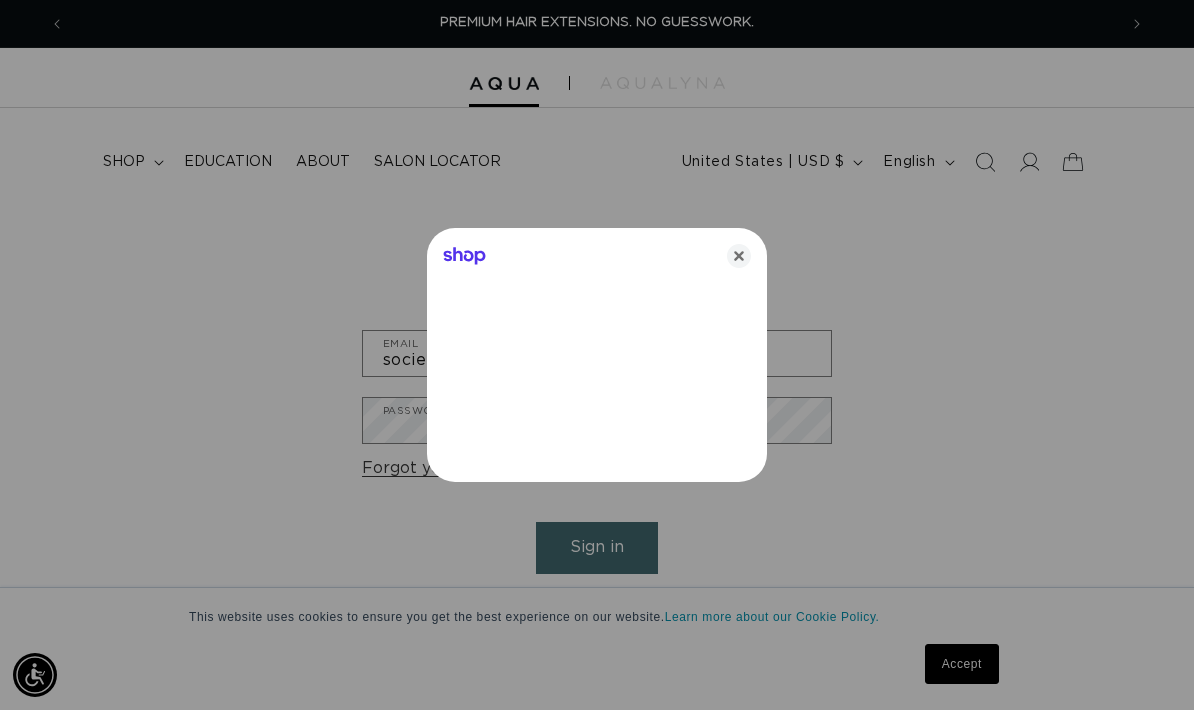 click at bounding box center [597, 355] 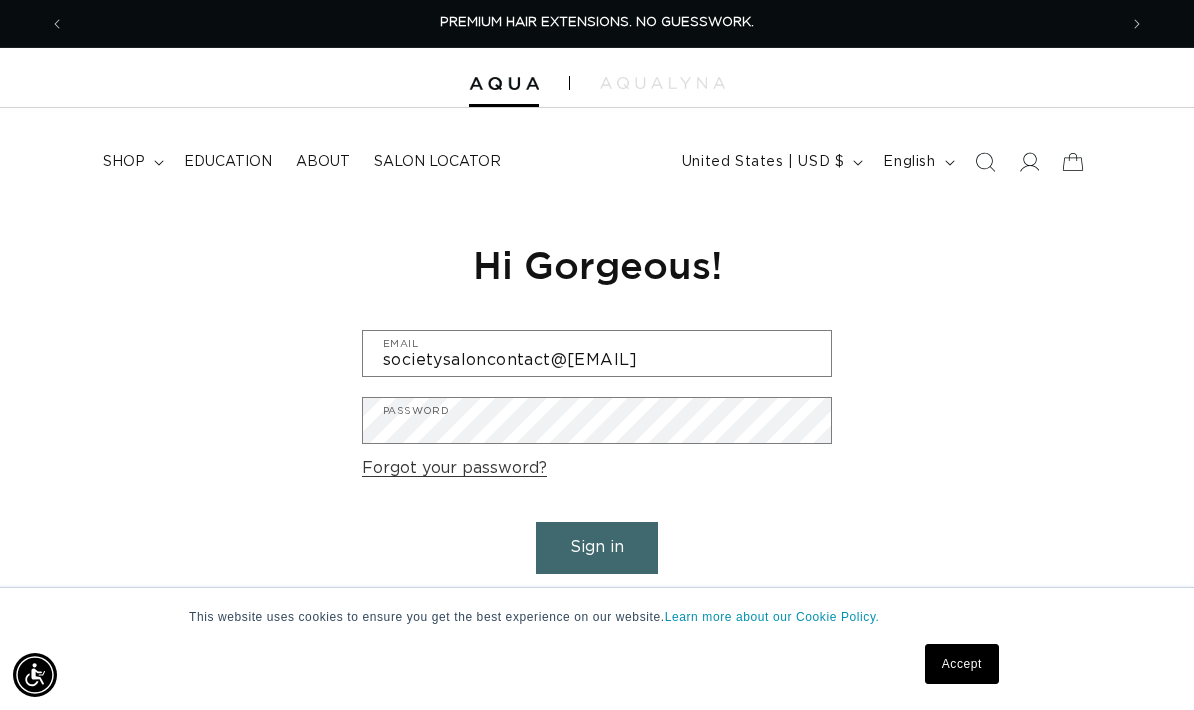 click on "Sign in" at bounding box center (597, 547) 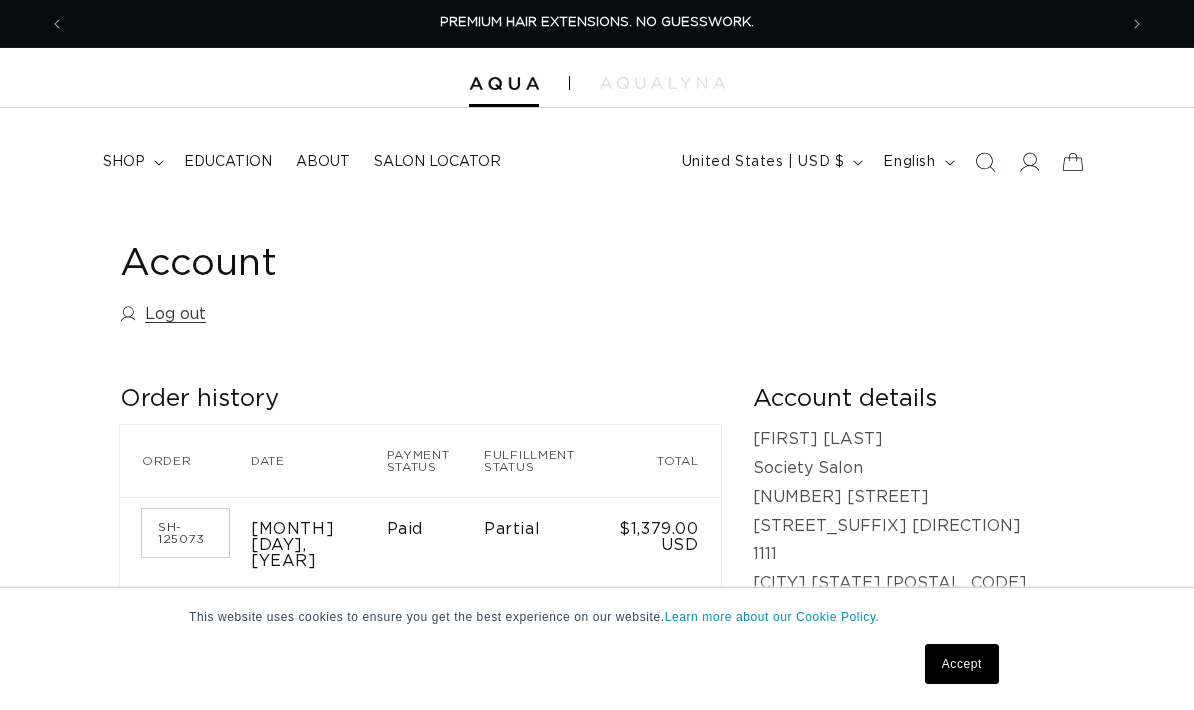 scroll, scrollTop: 0, scrollLeft: 0, axis: both 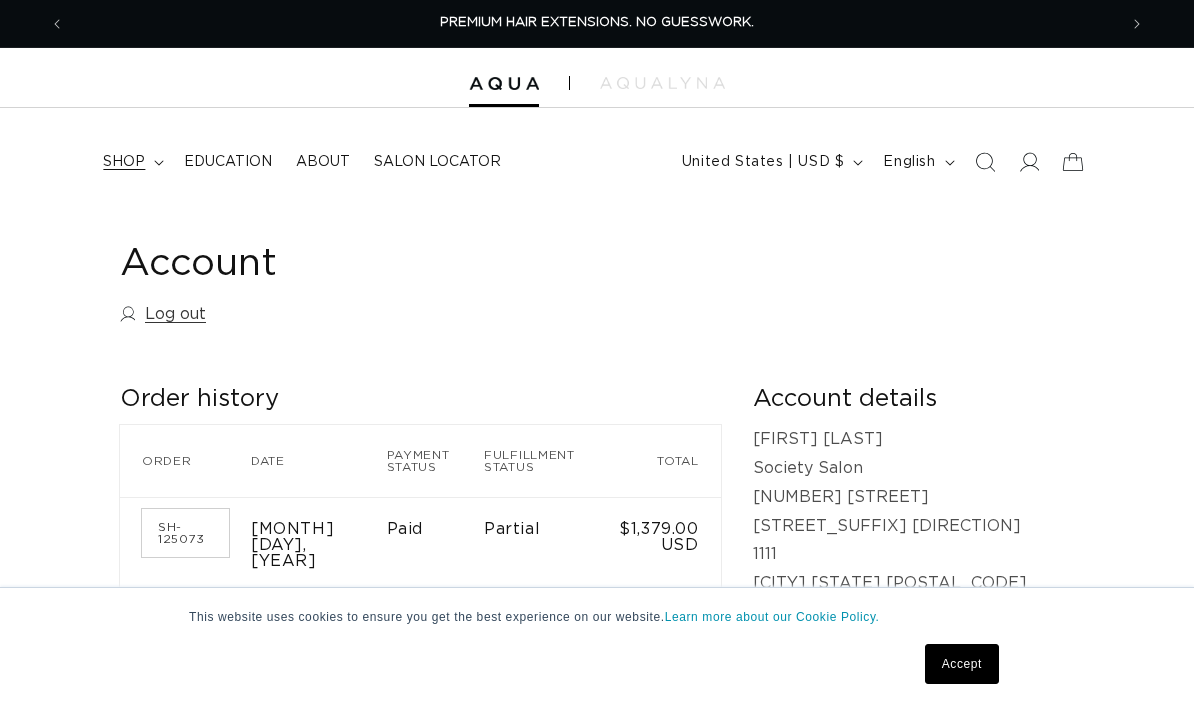click on "shop" at bounding box center [124, 162] 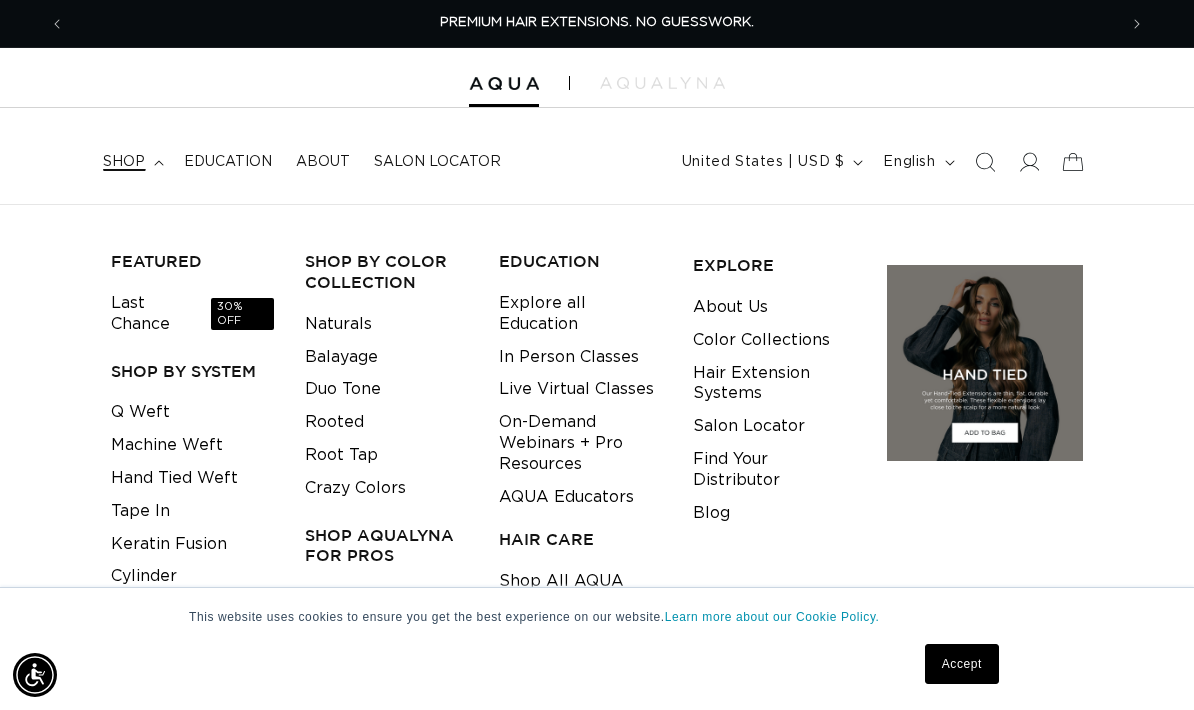 scroll, scrollTop: 124, scrollLeft: 0, axis: vertical 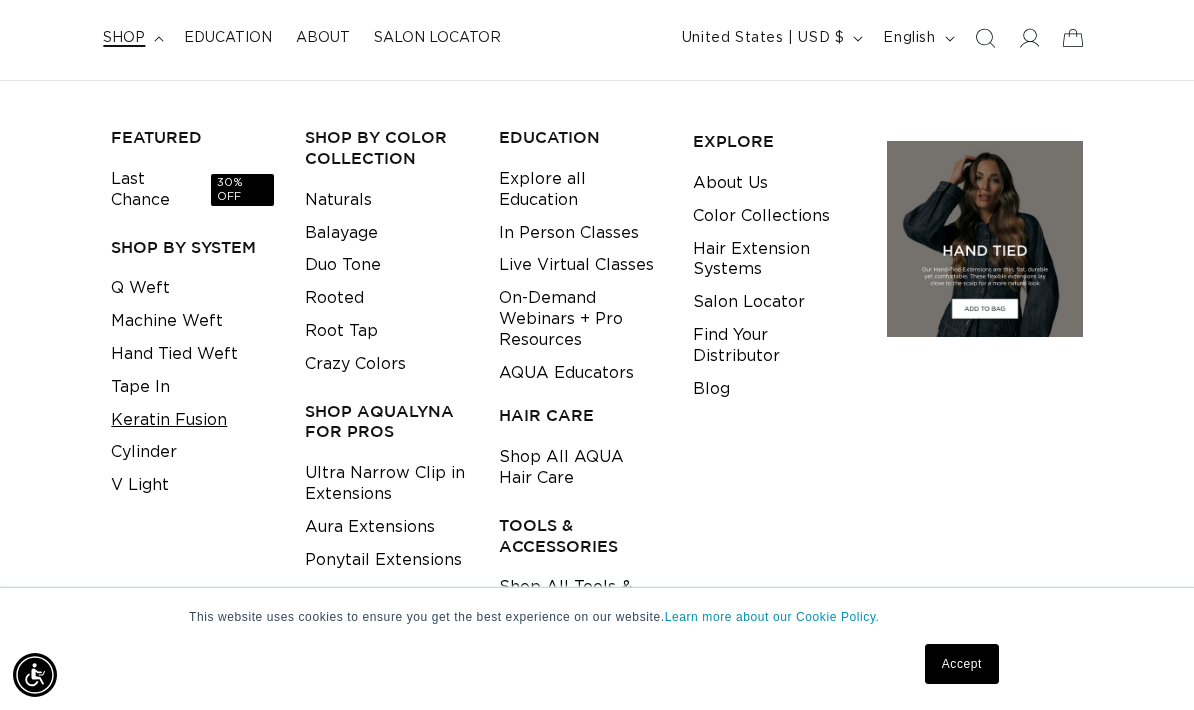 click on "Keratin Fusion" at bounding box center (169, 420) 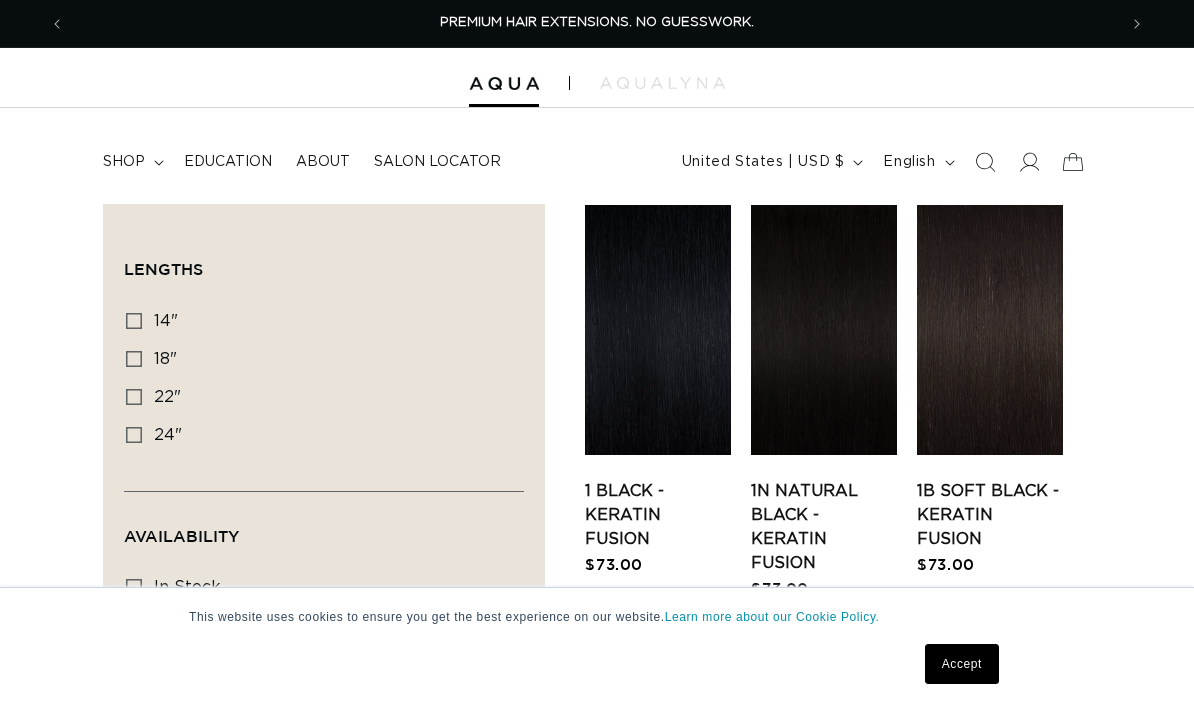 scroll, scrollTop: 0, scrollLeft: 0, axis: both 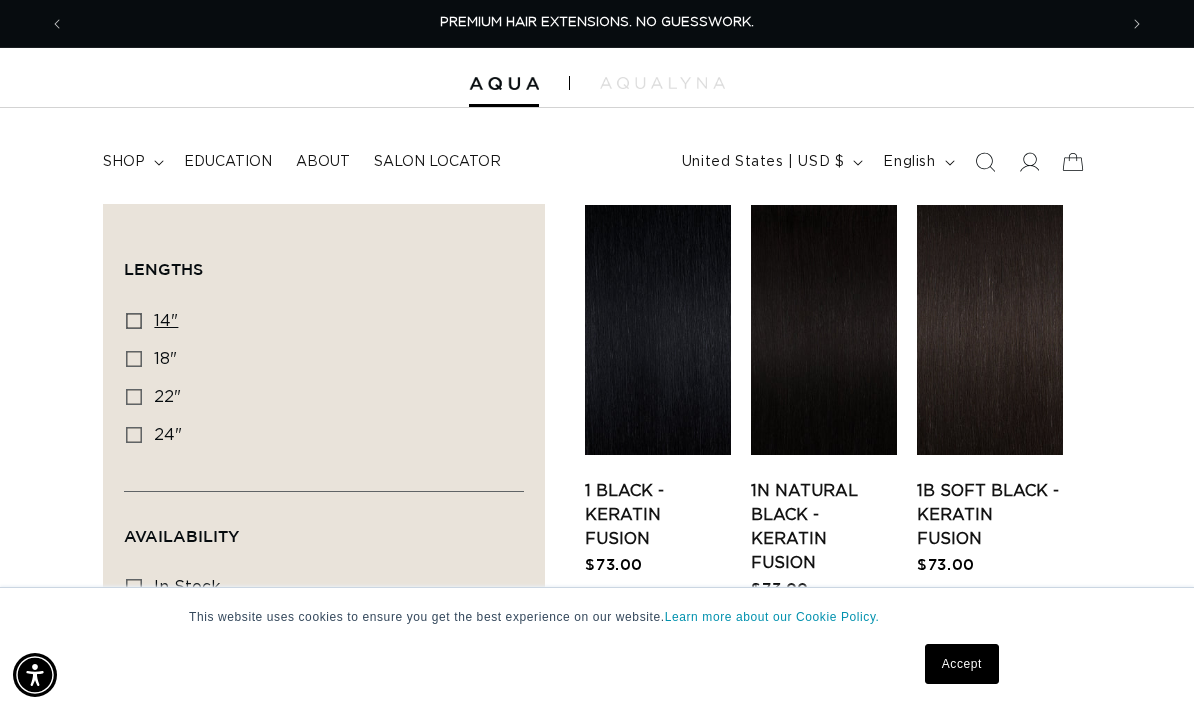 click 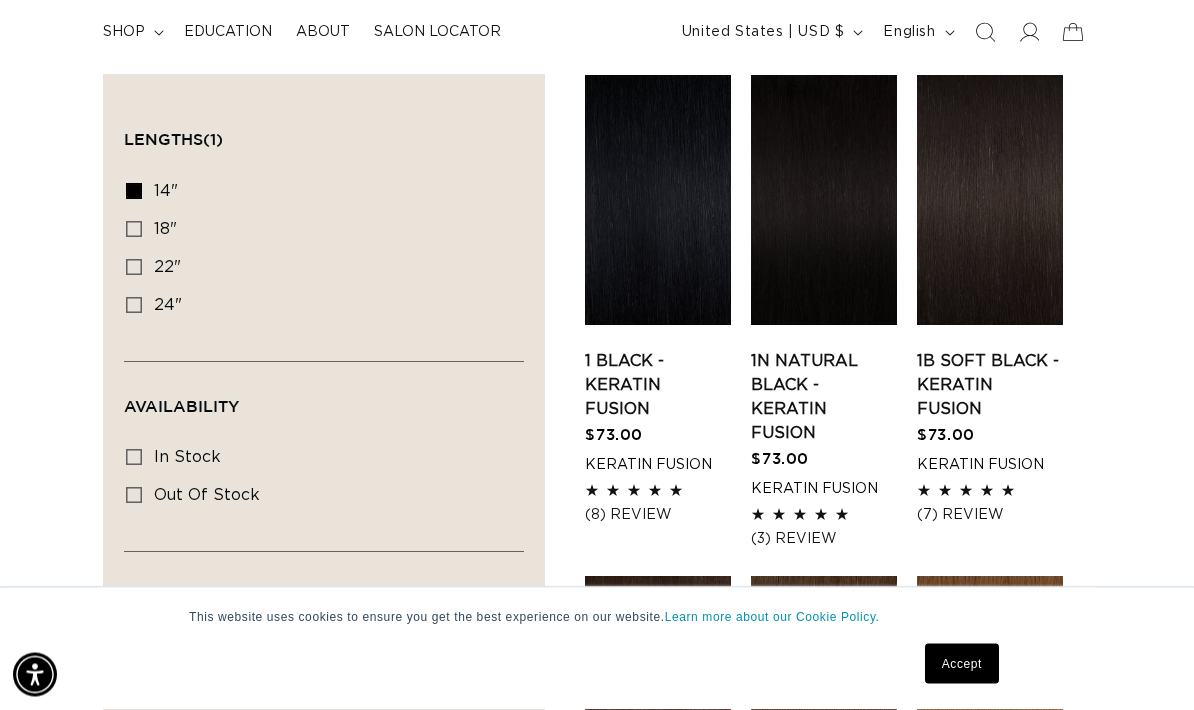 scroll, scrollTop: 396, scrollLeft: 0, axis: vertical 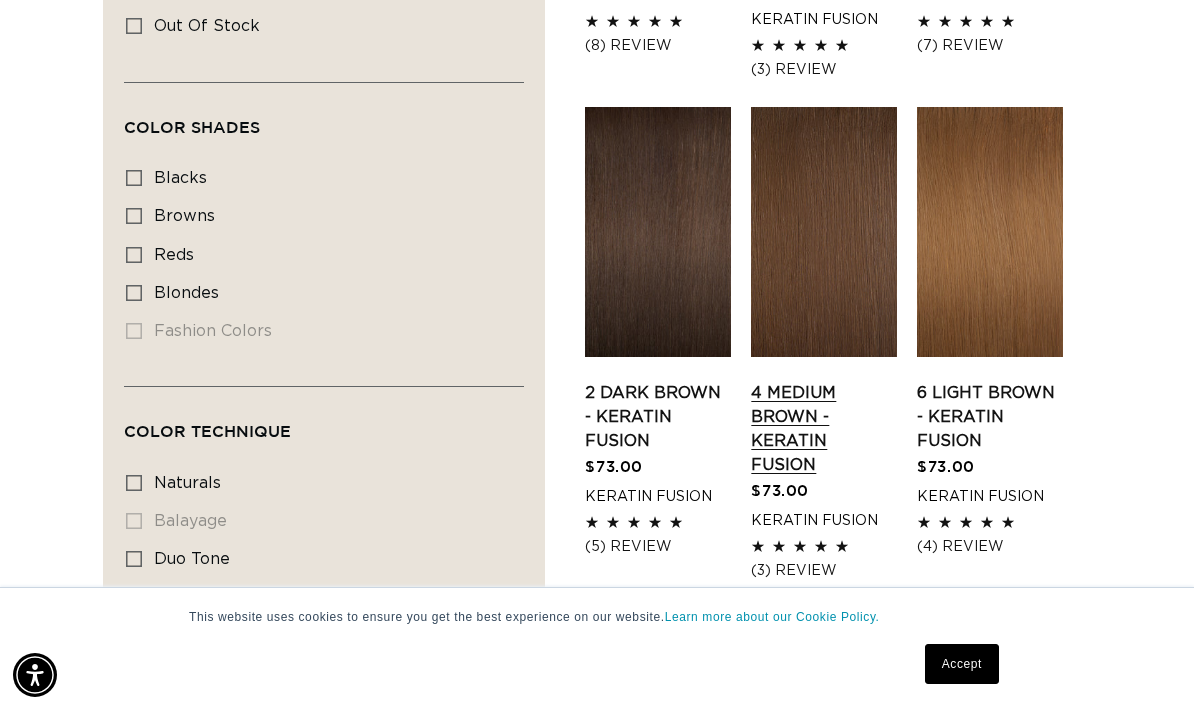 click on "4 Medium Brown - Keratin Fusion" at bounding box center (824, 429) 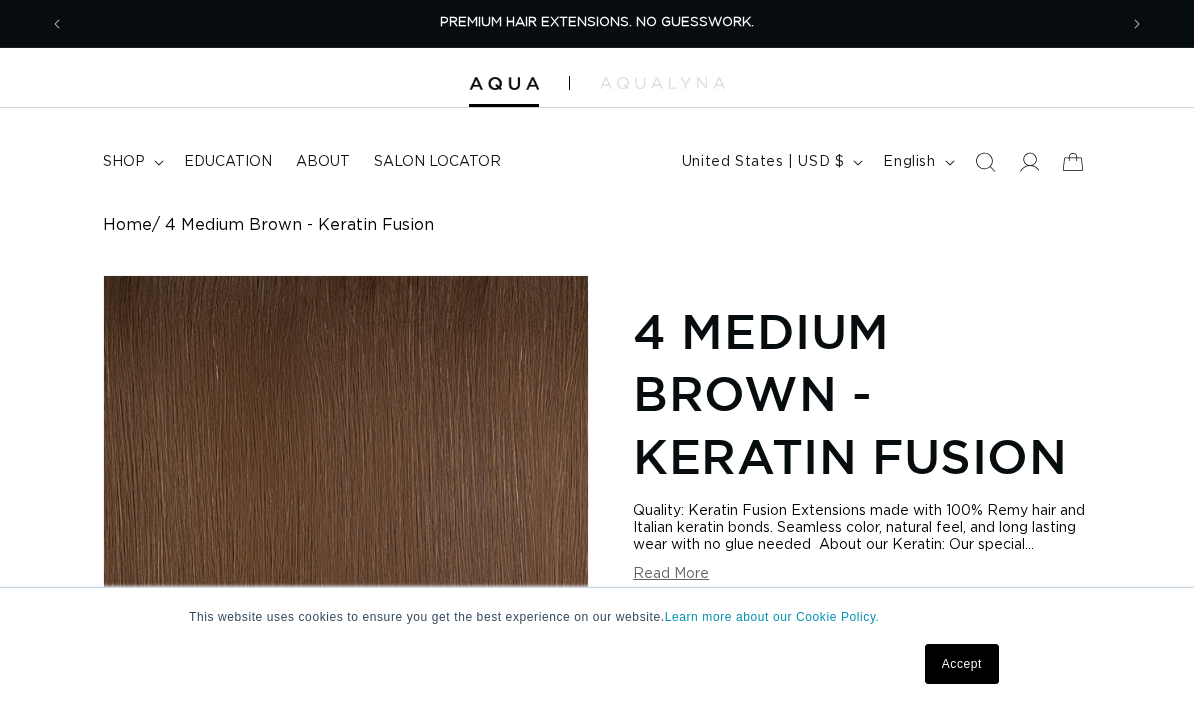 scroll, scrollTop: 0, scrollLeft: 0, axis: both 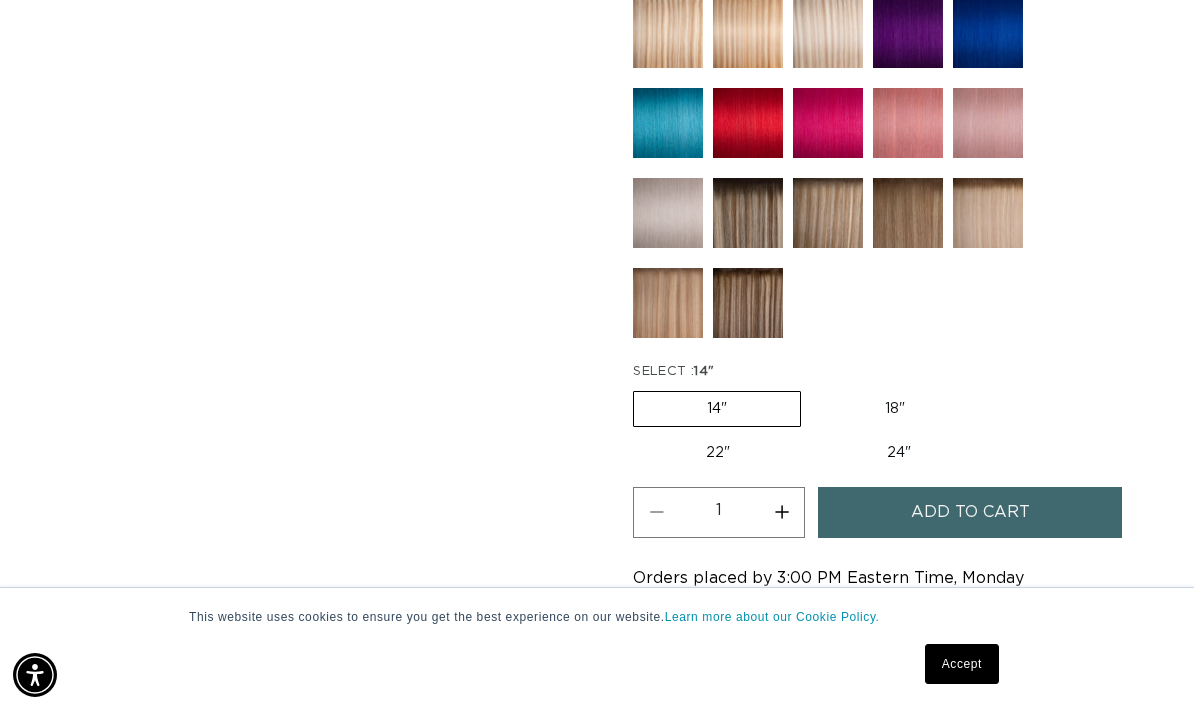 click on "Increase quantity for 4 Medium Brown - Keratin Fusion" at bounding box center [781, 512] 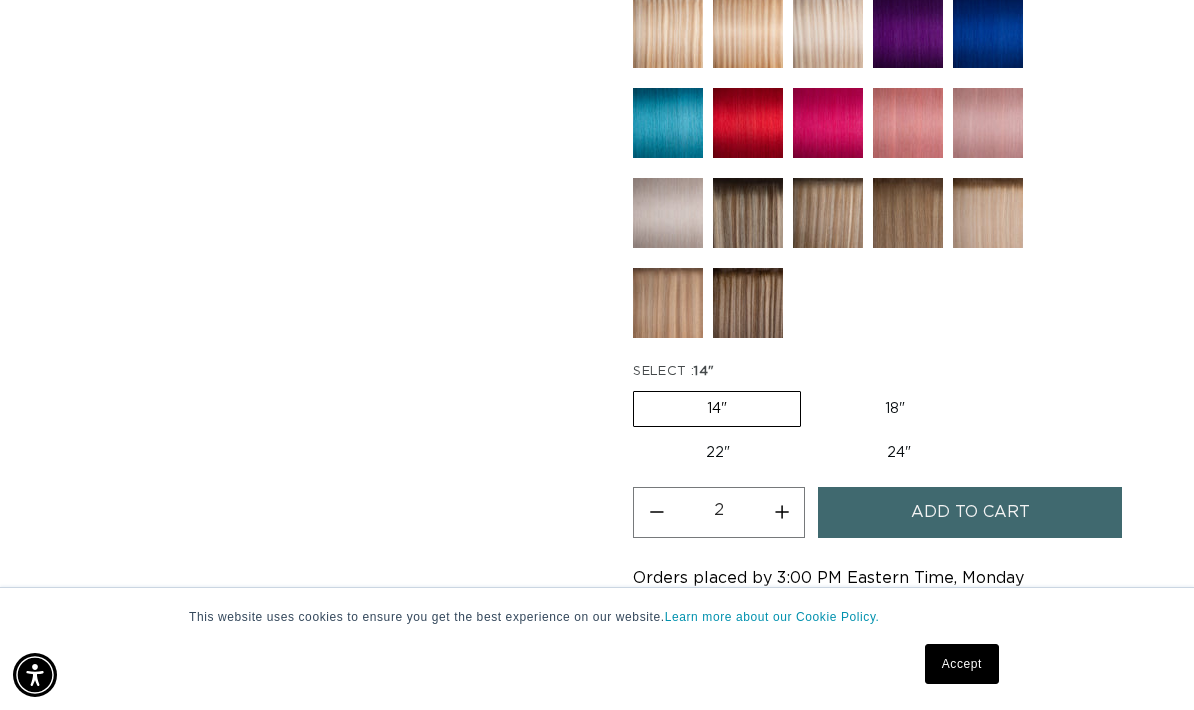 click on "Add to cart" at bounding box center (970, 512) 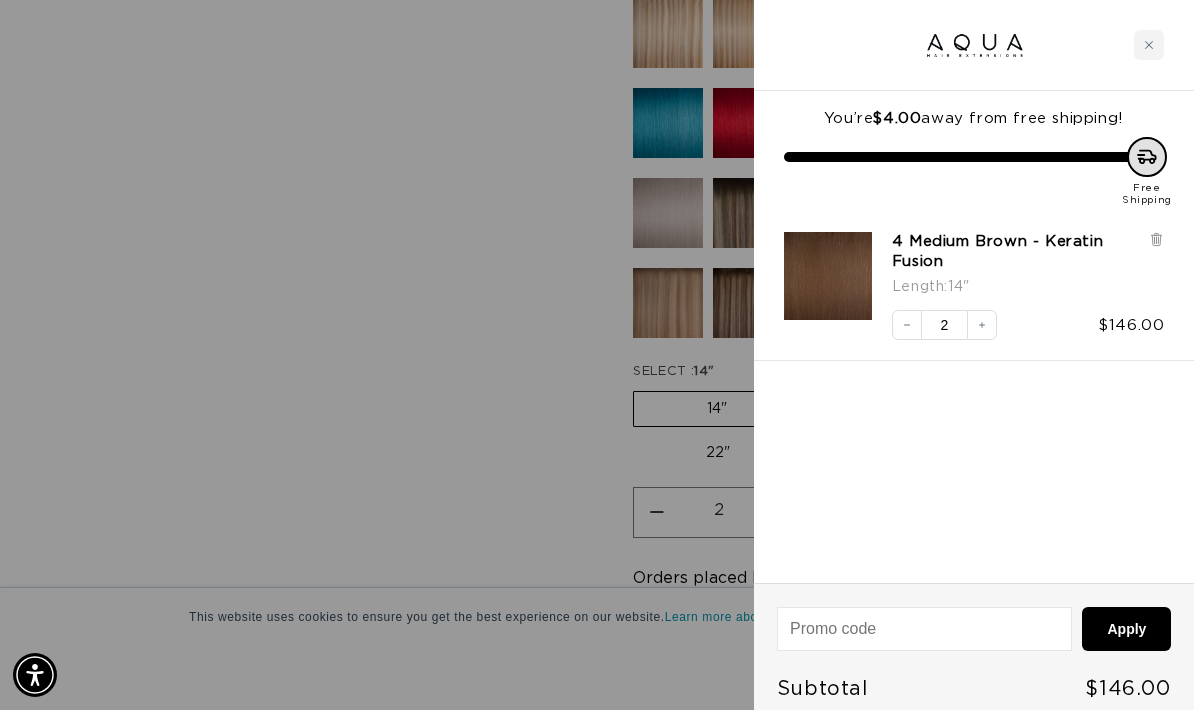 scroll, scrollTop: 0, scrollLeft: 2104, axis: horizontal 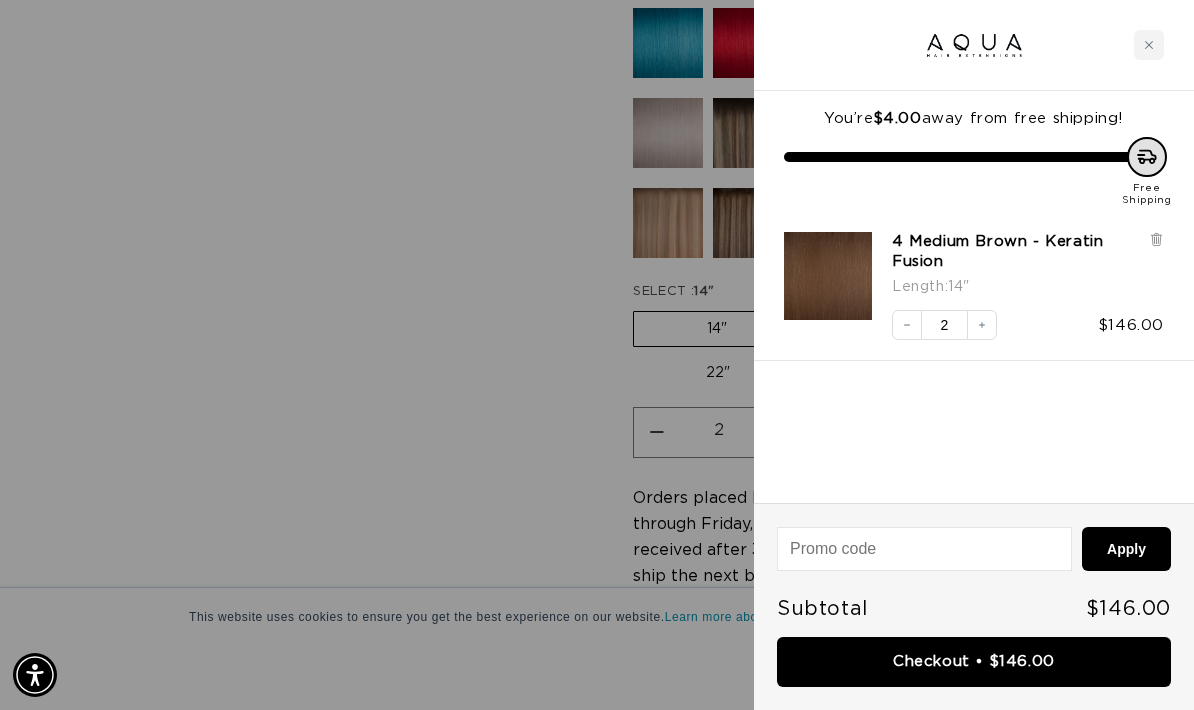 click at bounding box center [597, 355] 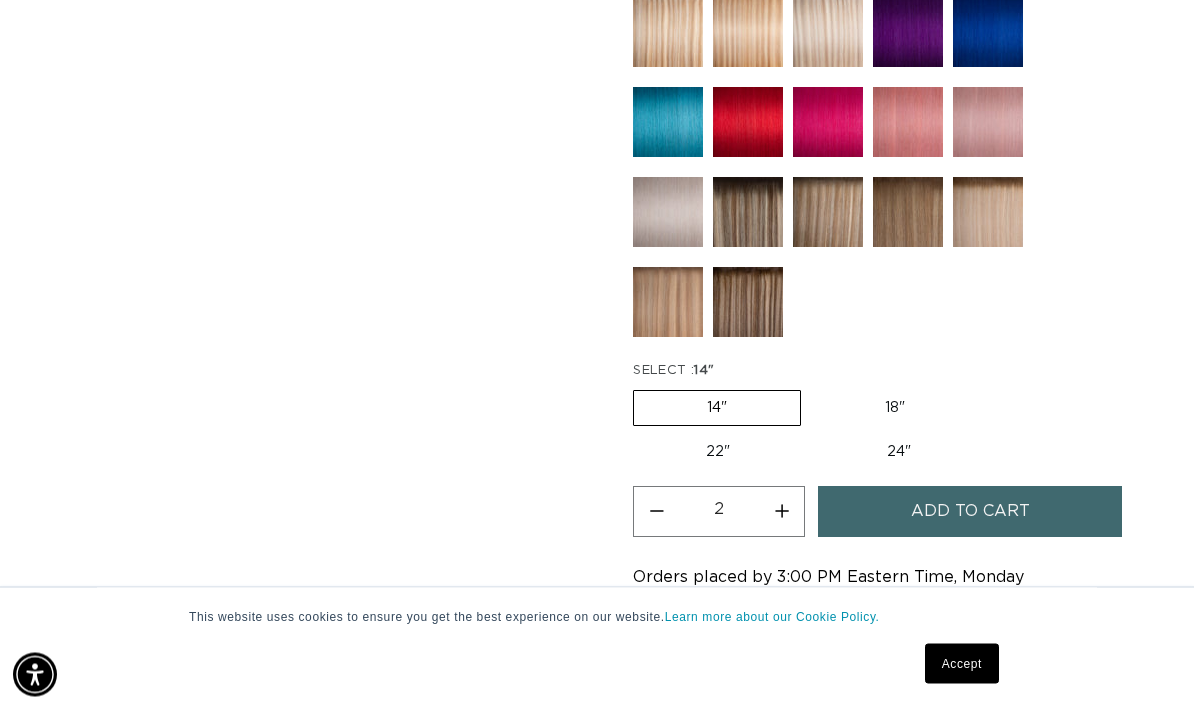 scroll, scrollTop: 1232, scrollLeft: 0, axis: vertical 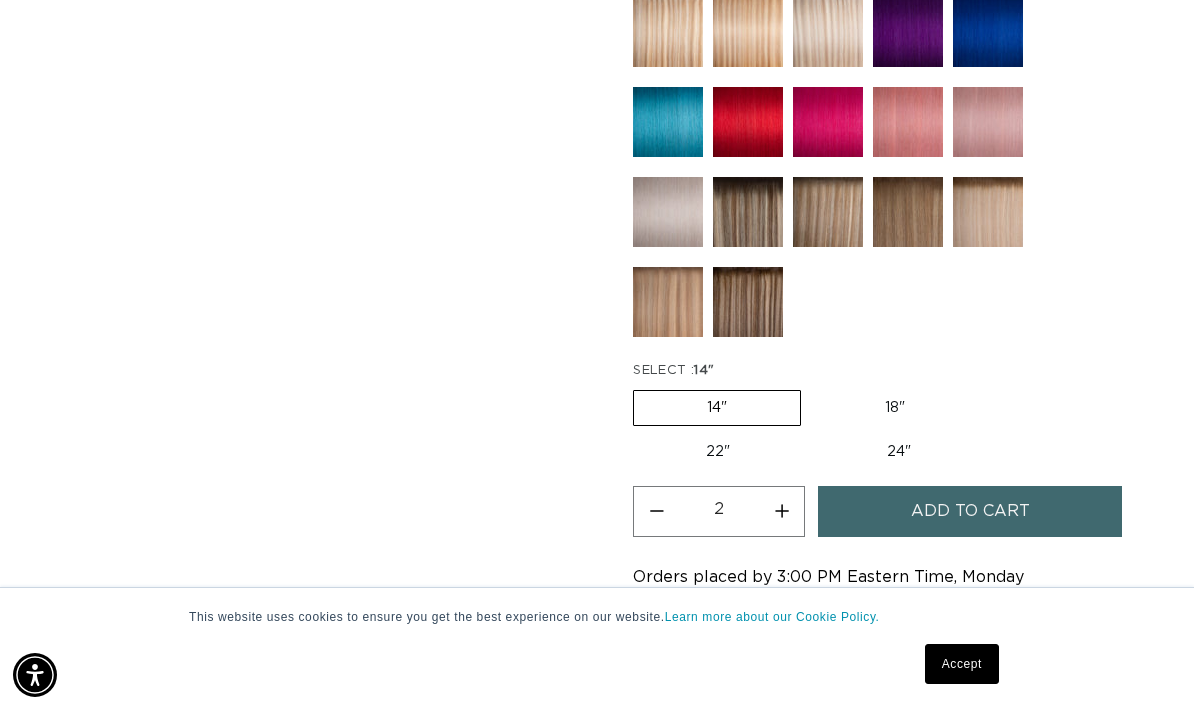 click at bounding box center [748, 302] 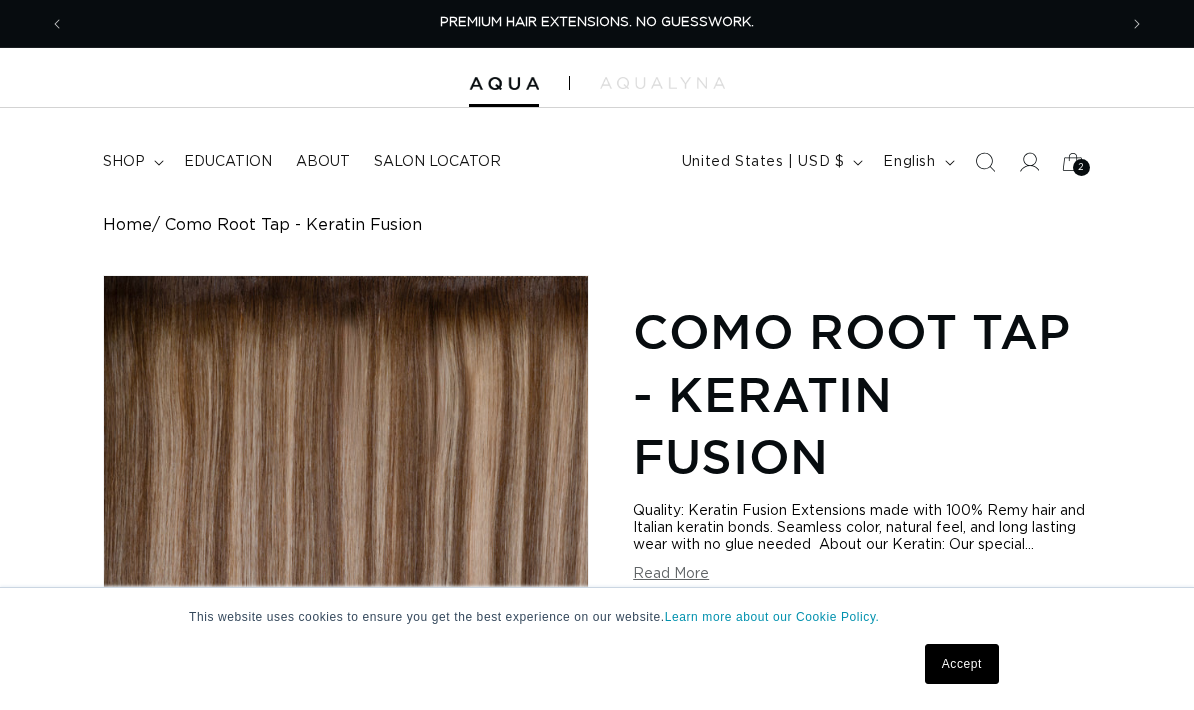 scroll, scrollTop: 0, scrollLeft: 0, axis: both 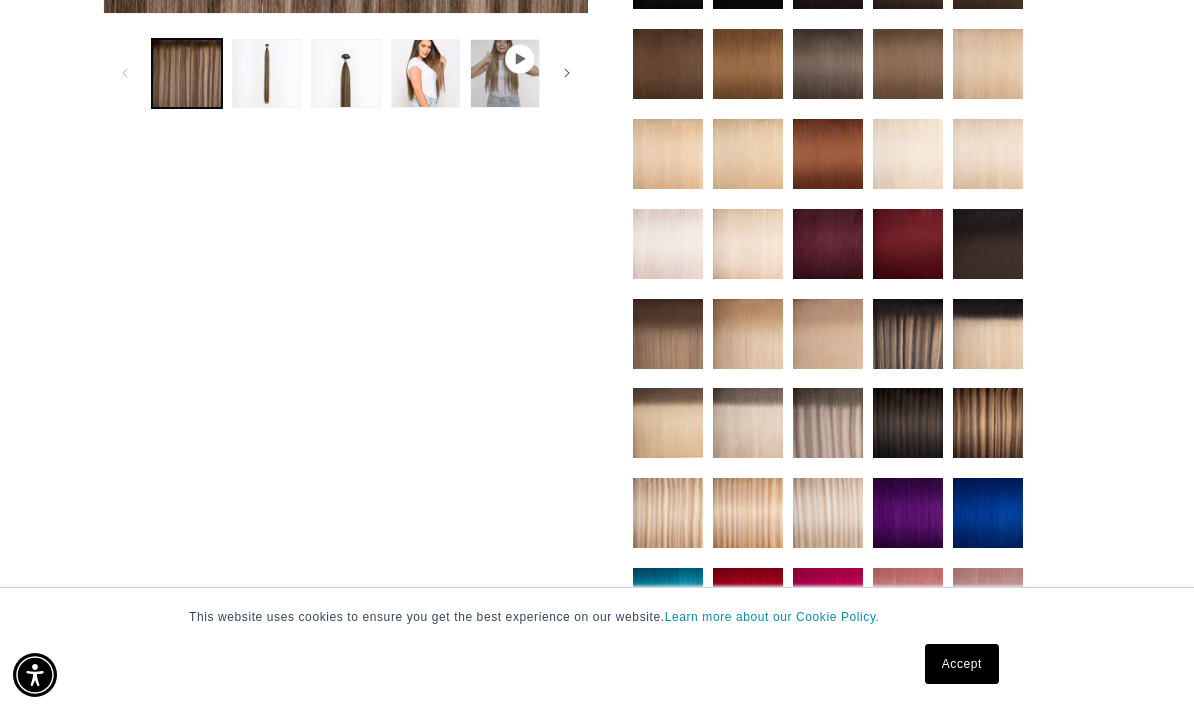 click at bounding box center [668, 334] 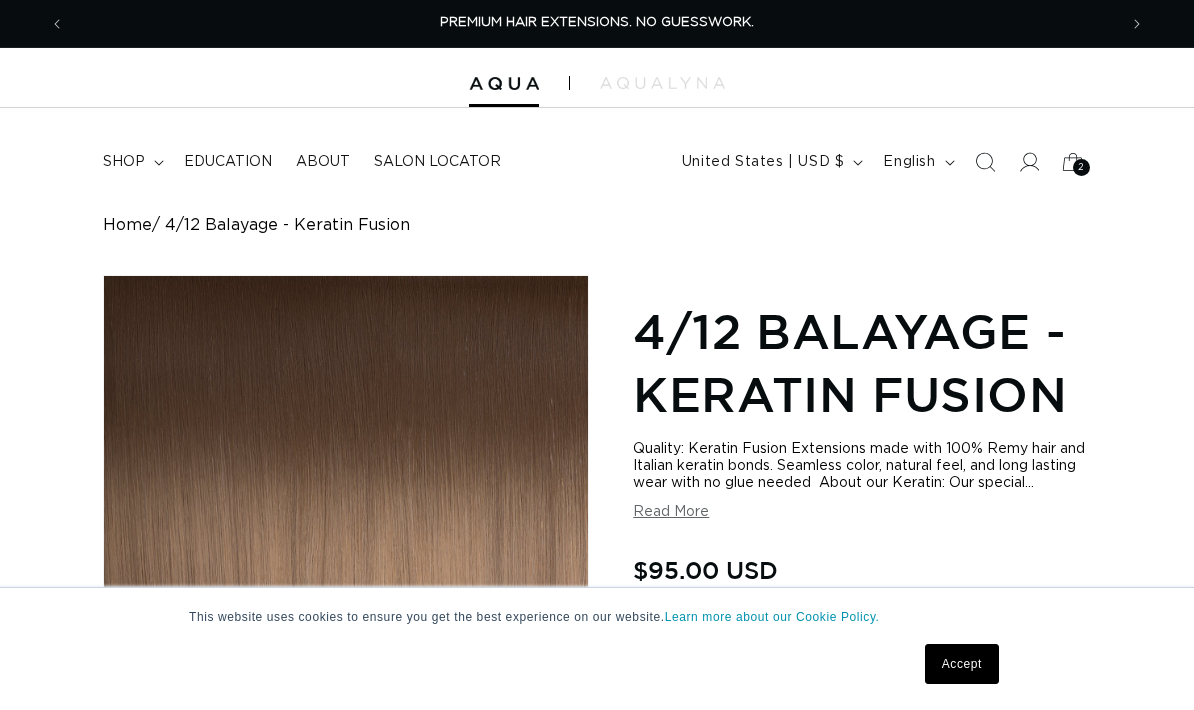 scroll, scrollTop: -4, scrollLeft: 0, axis: vertical 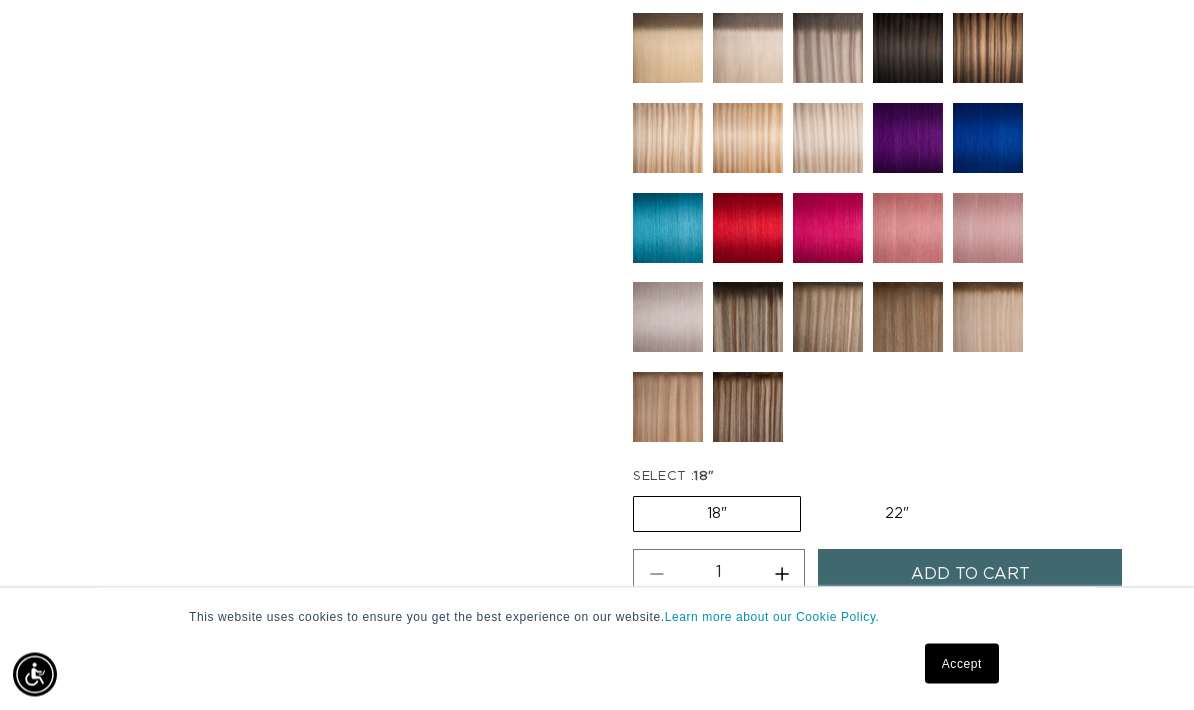 click on "Increase quantity for 4/12 Balayage - Keratin Fusion" at bounding box center (781, 575) 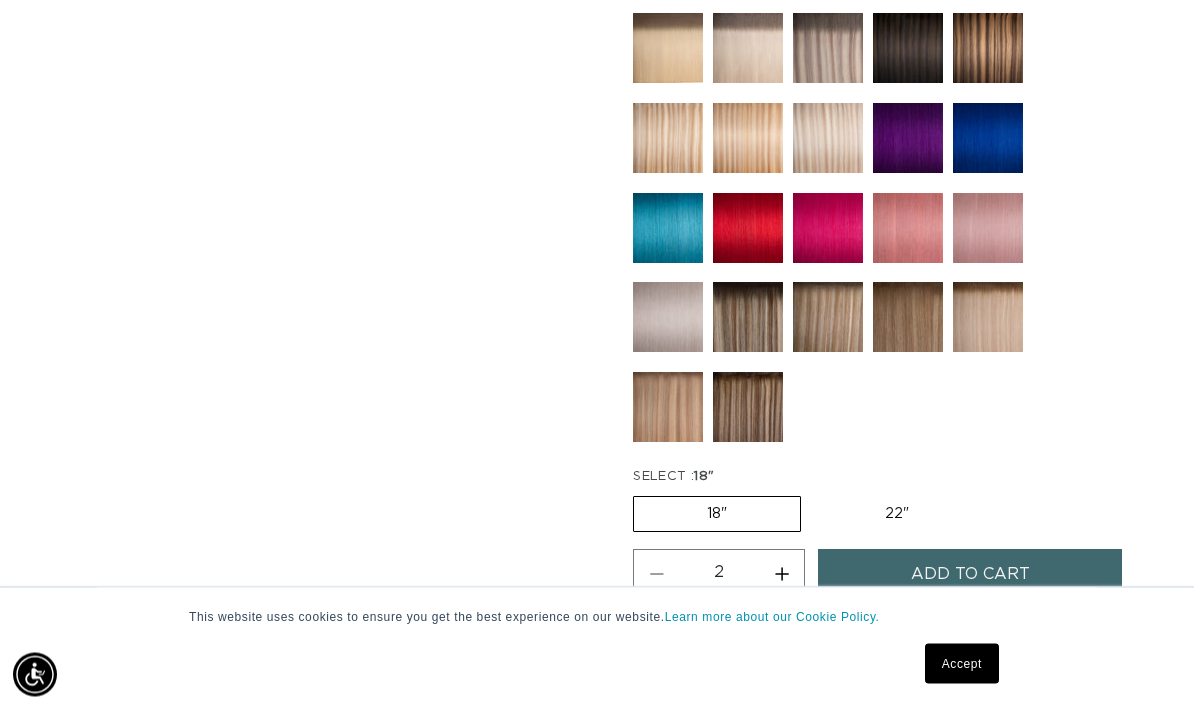 scroll, scrollTop: 1064, scrollLeft: 0, axis: vertical 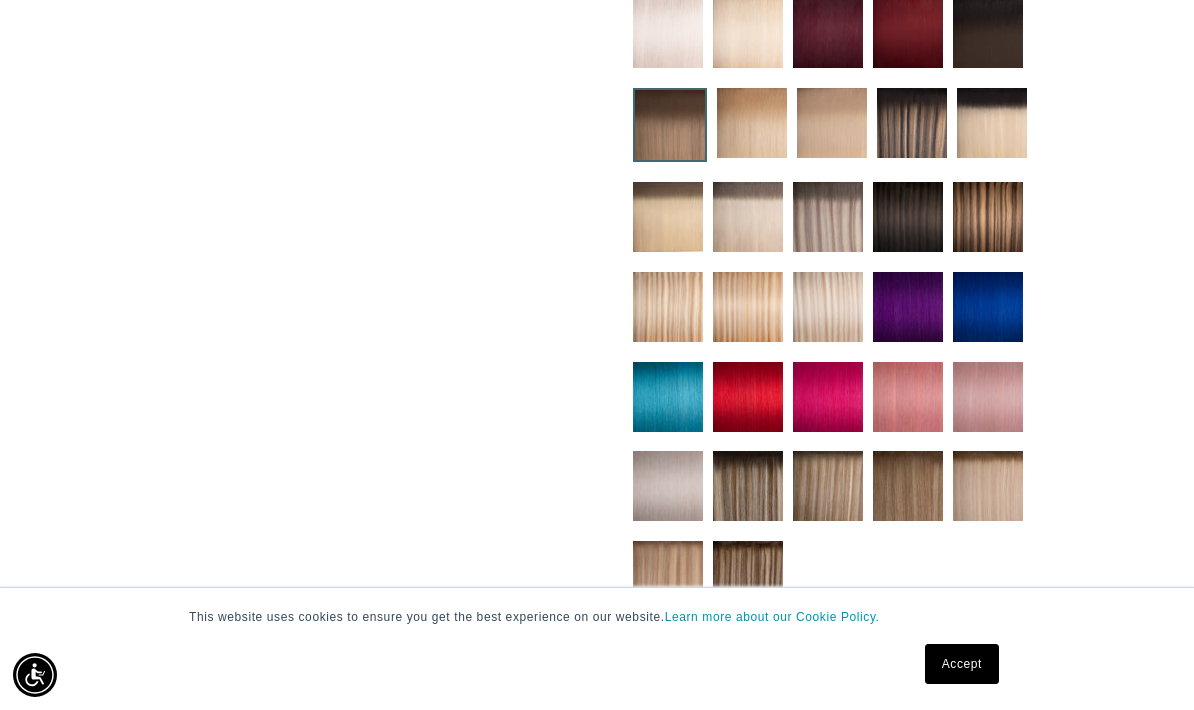 click at bounding box center [828, 217] 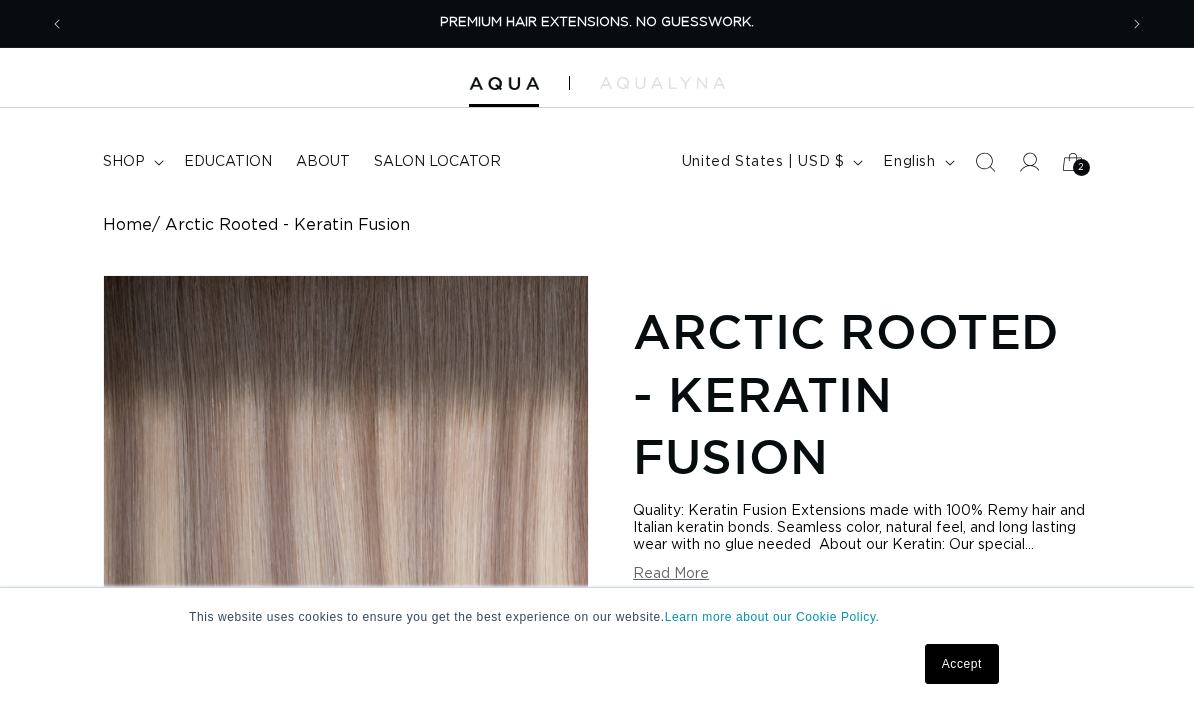 scroll, scrollTop: 0, scrollLeft: 0, axis: both 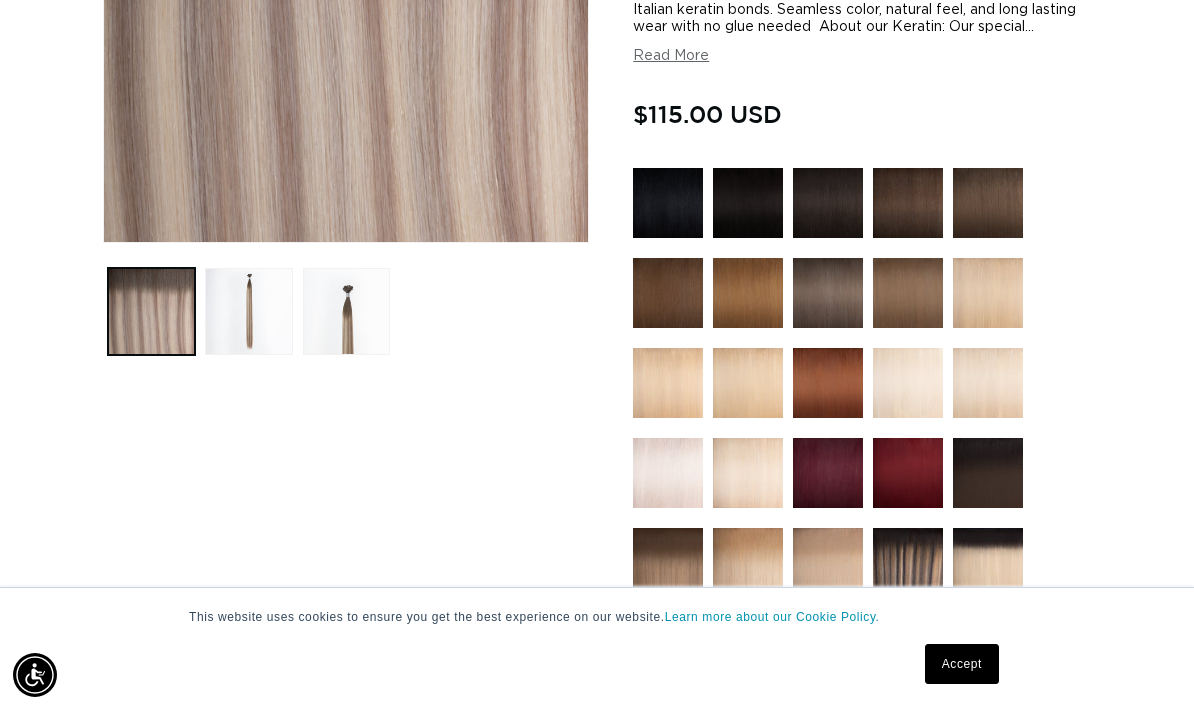 click at bounding box center [908, 563] 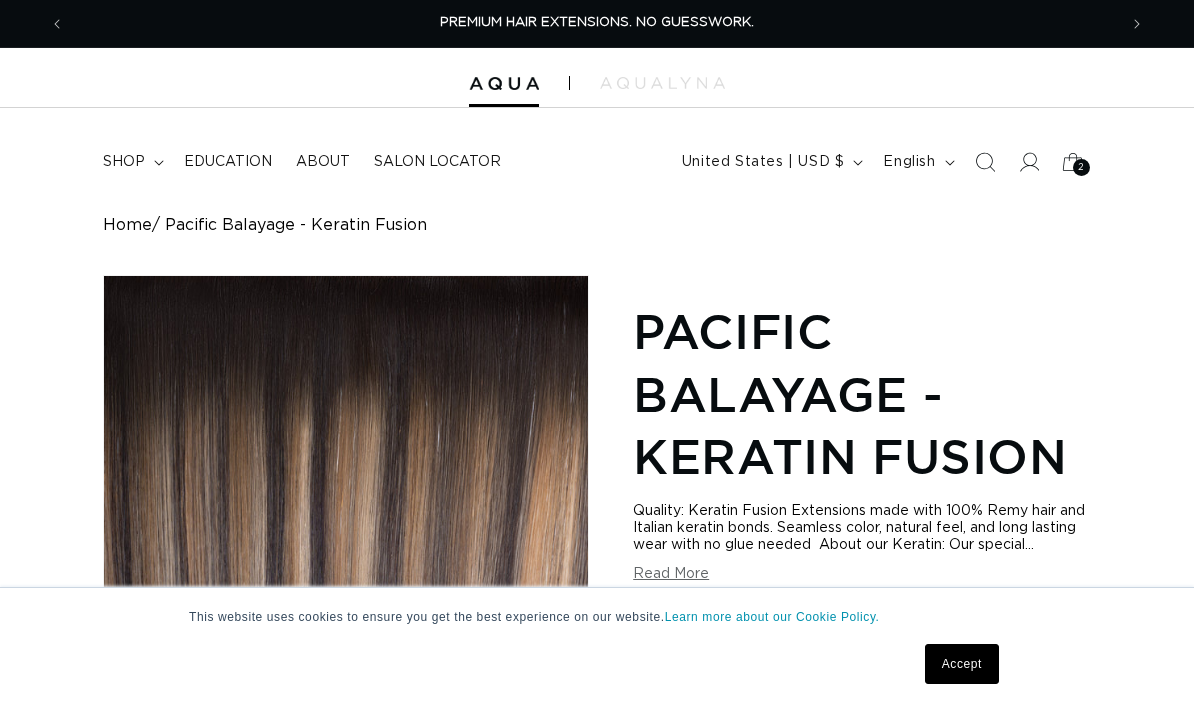 scroll, scrollTop: 0, scrollLeft: 0, axis: both 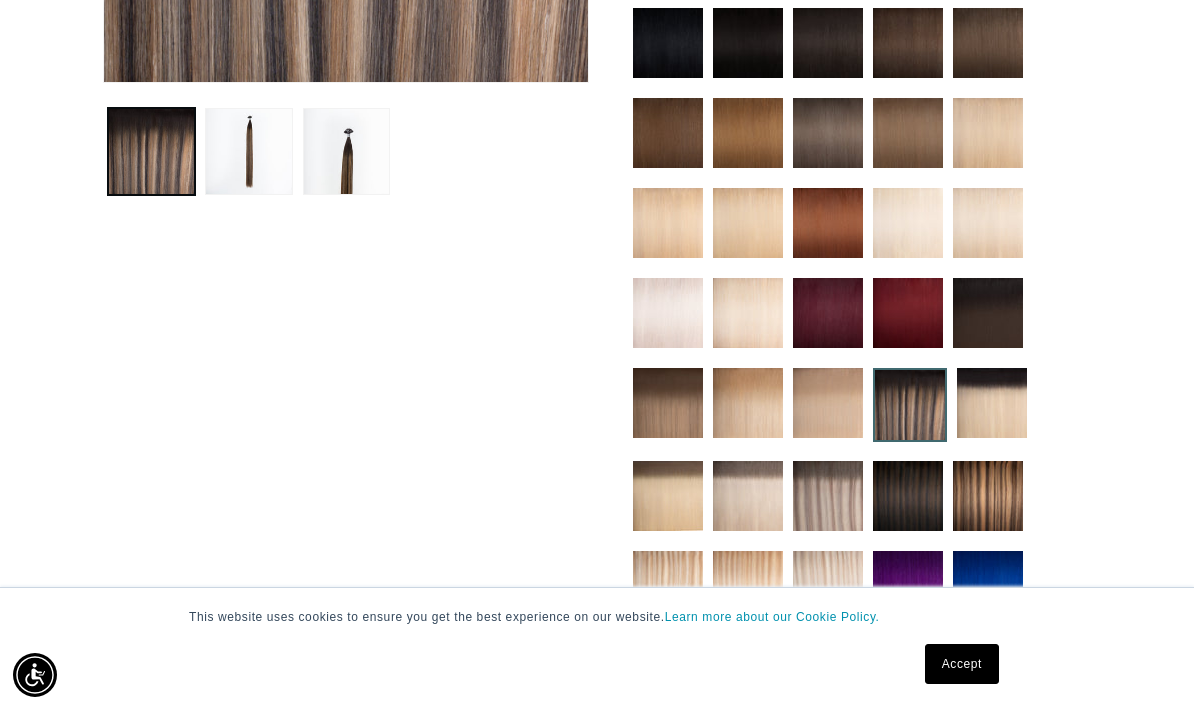 click at bounding box center [910, 405] 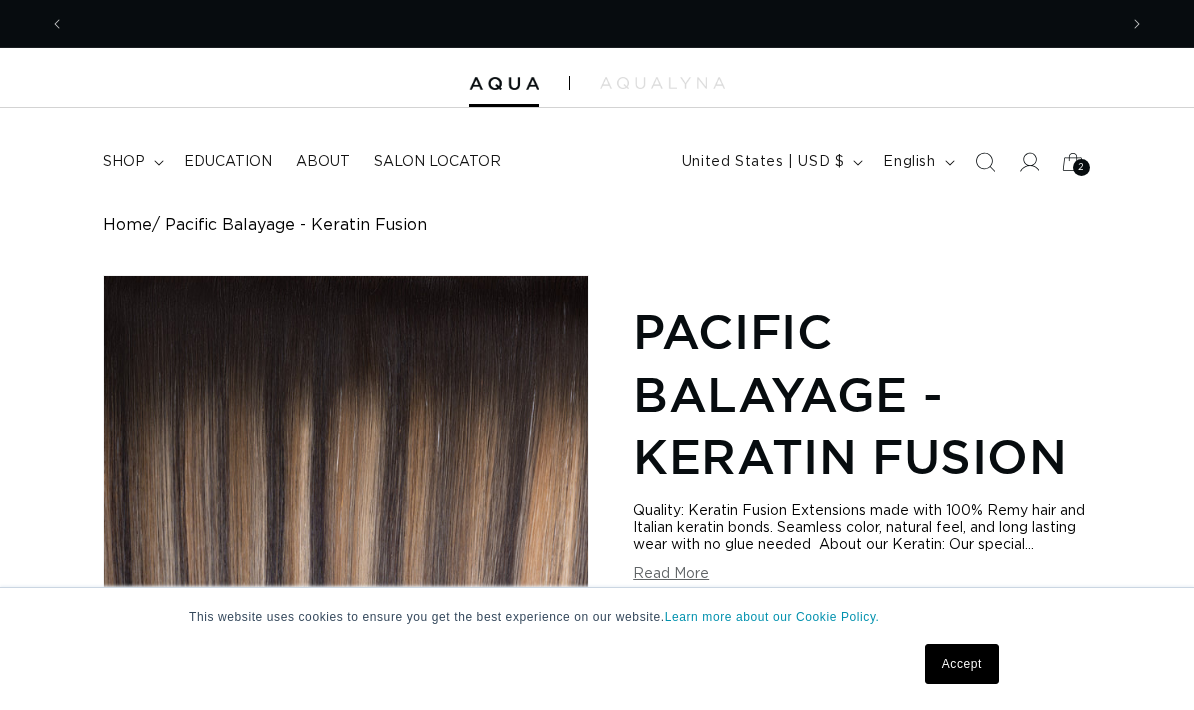 scroll, scrollTop: 0, scrollLeft: 0, axis: both 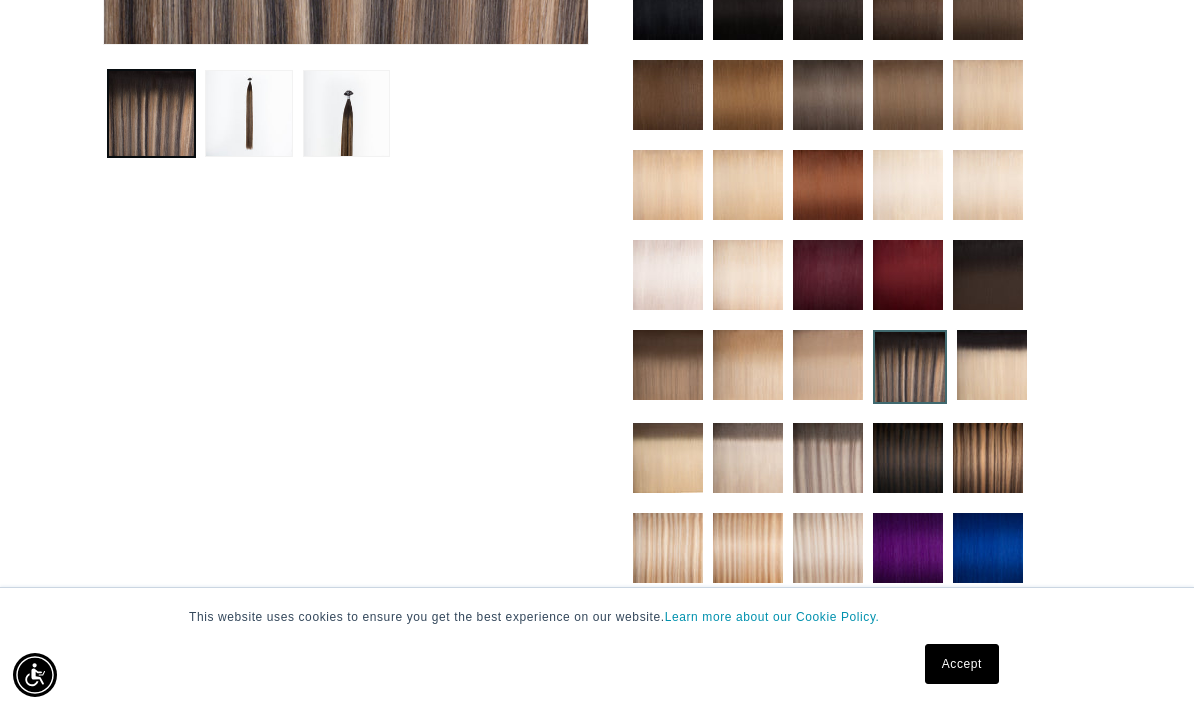 click at bounding box center (668, 365) 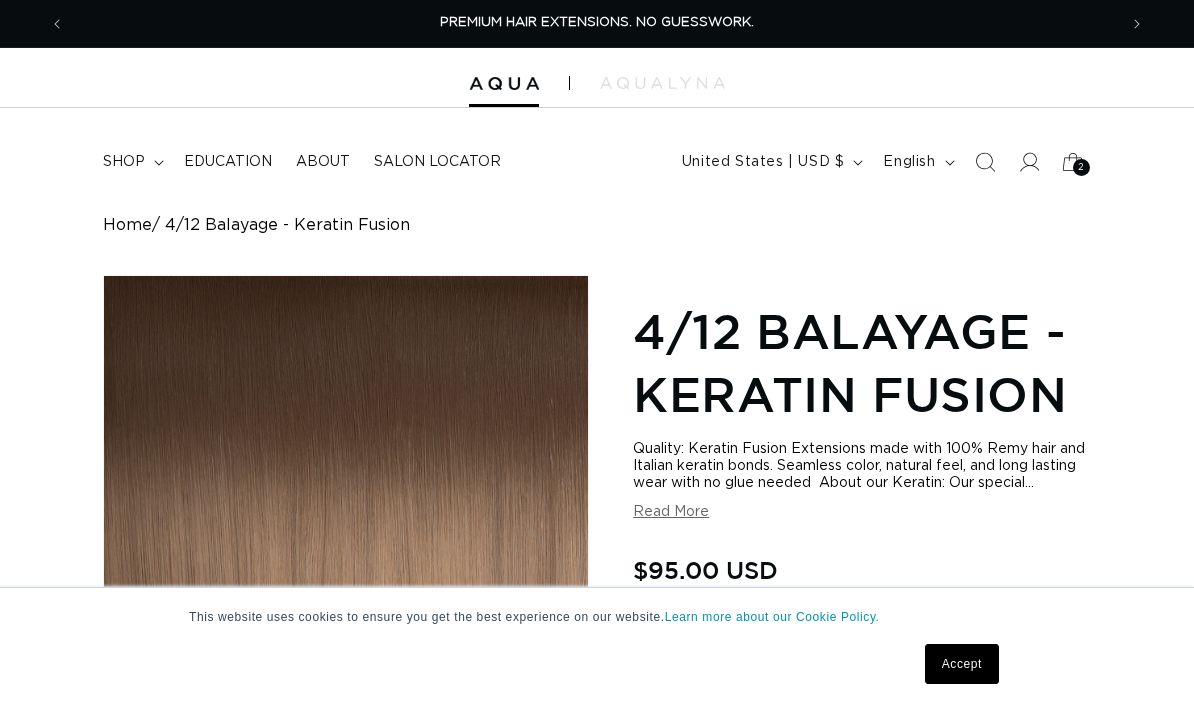 scroll, scrollTop: 0, scrollLeft: 0, axis: both 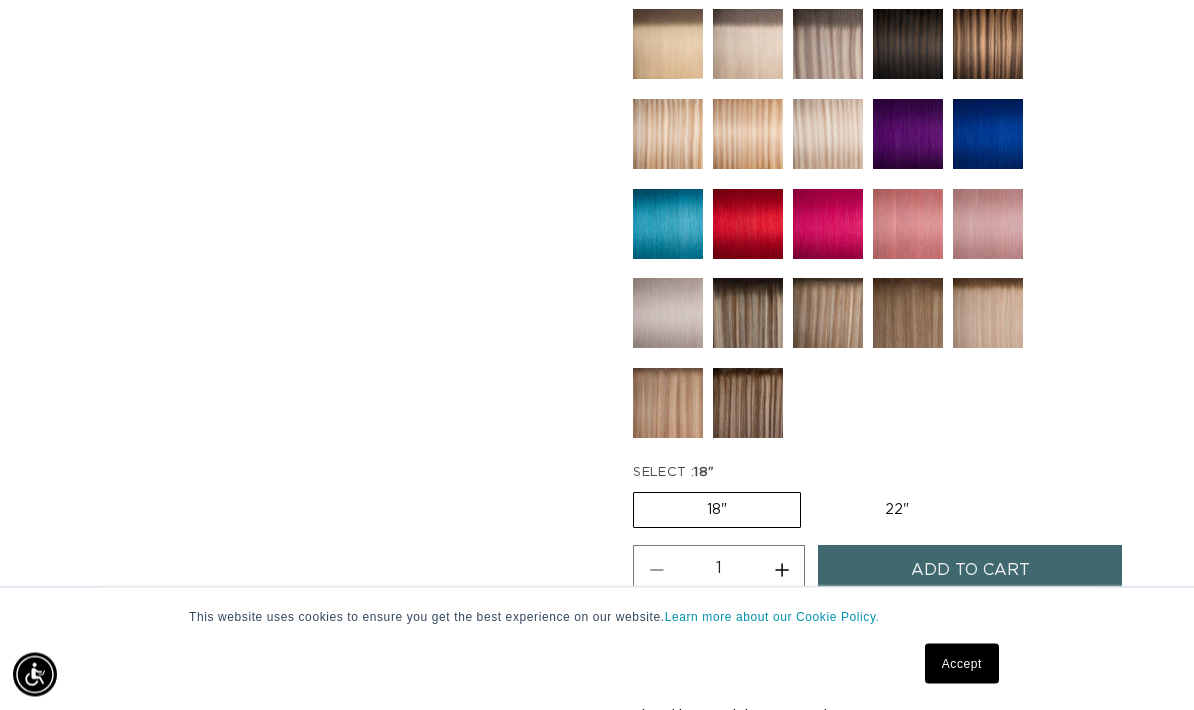 click on "Increase quantity for 4/12 Balayage - Keratin Fusion" at bounding box center [781, 571] 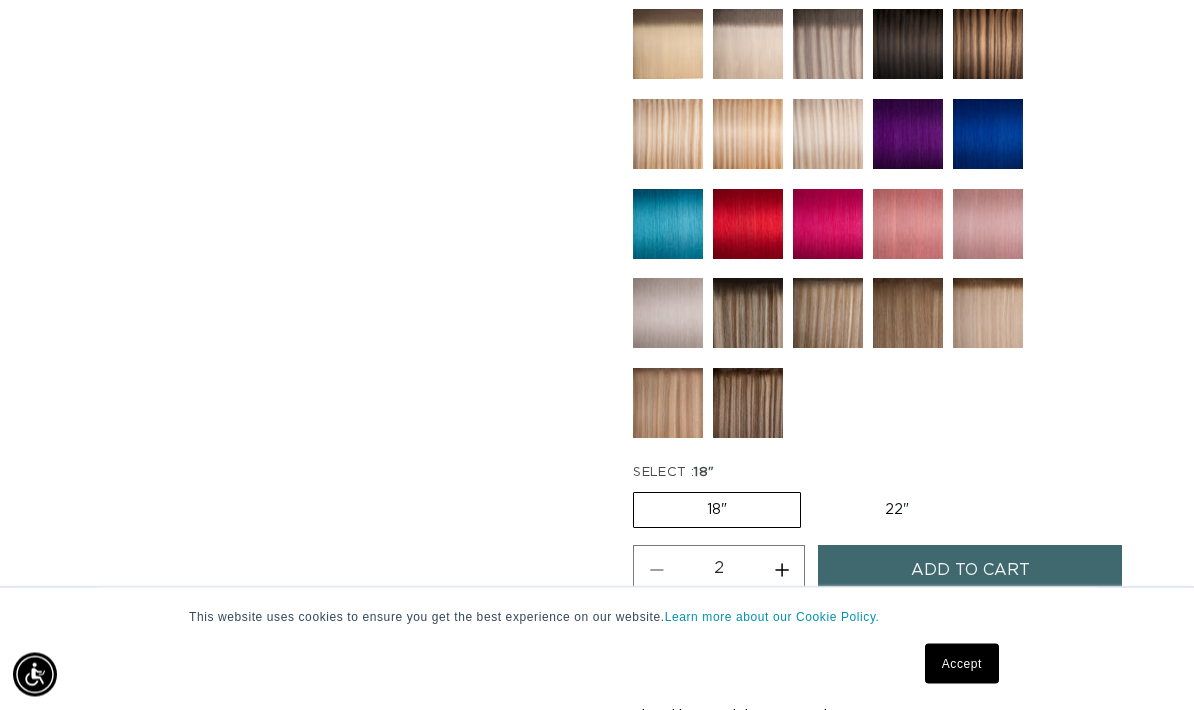 scroll, scrollTop: 1068, scrollLeft: 0, axis: vertical 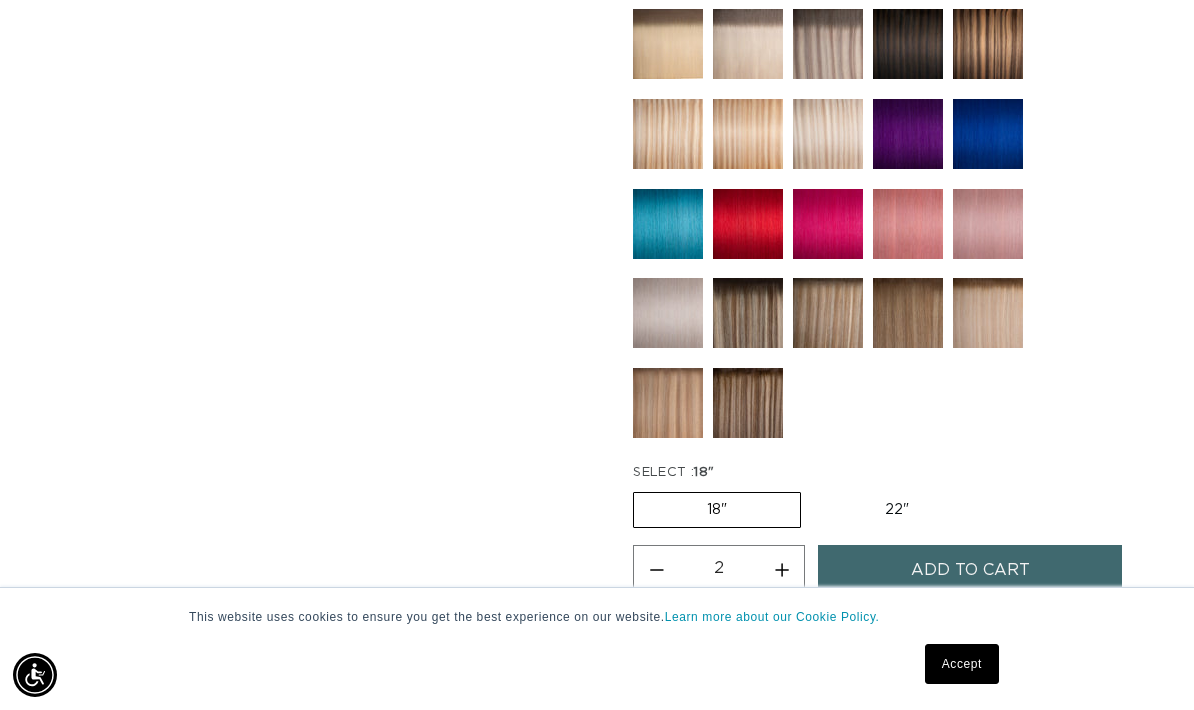 click on "Add to cart" at bounding box center [970, 570] 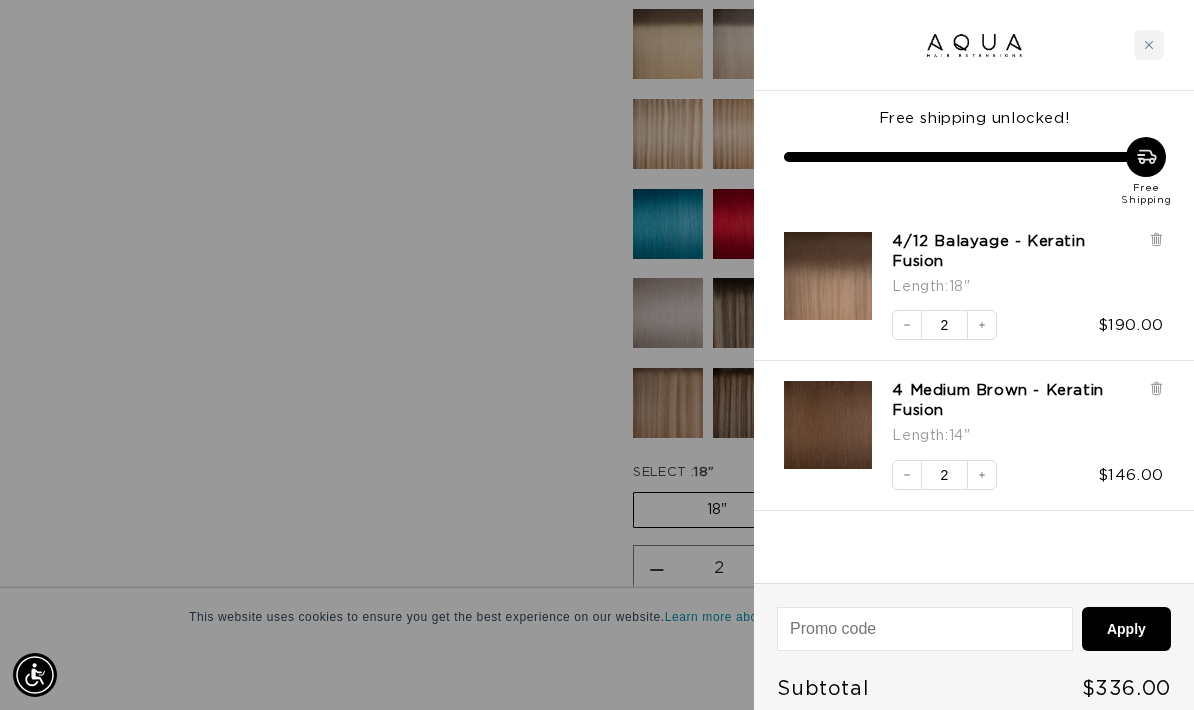 scroll, scrollTop: 0, scrollLeft: 2104, axis: horizontal 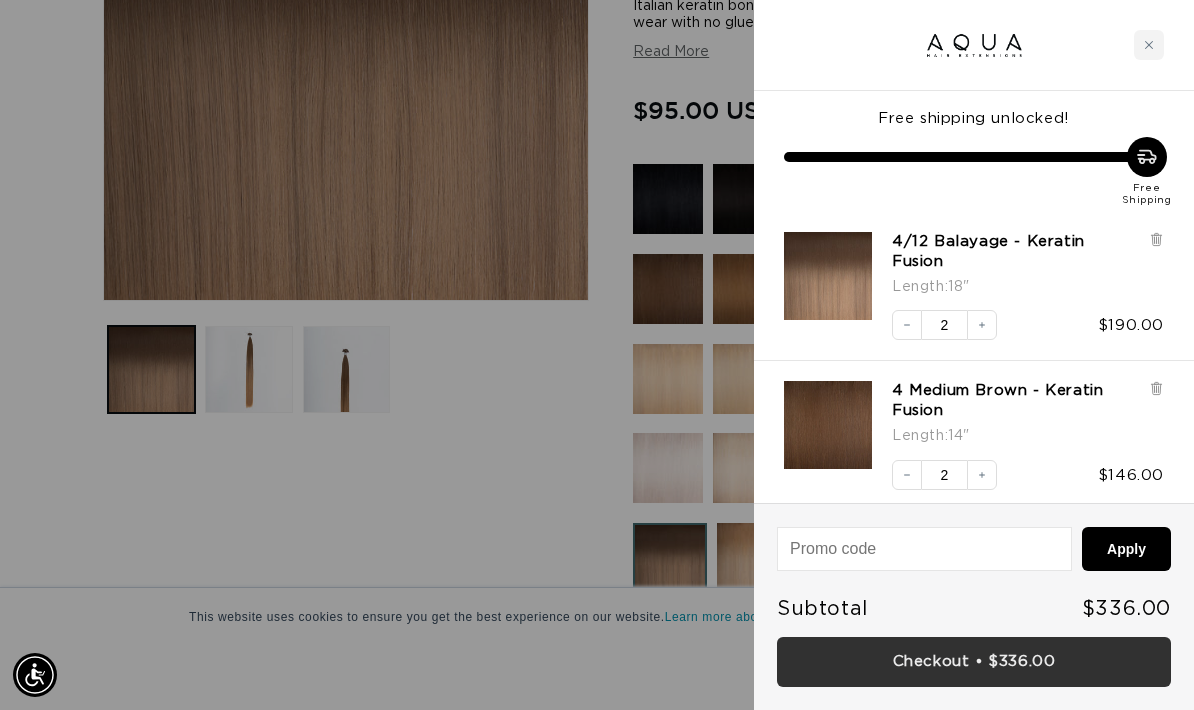 click on "Checkout • $336.00" at bounding box center [974, 662] 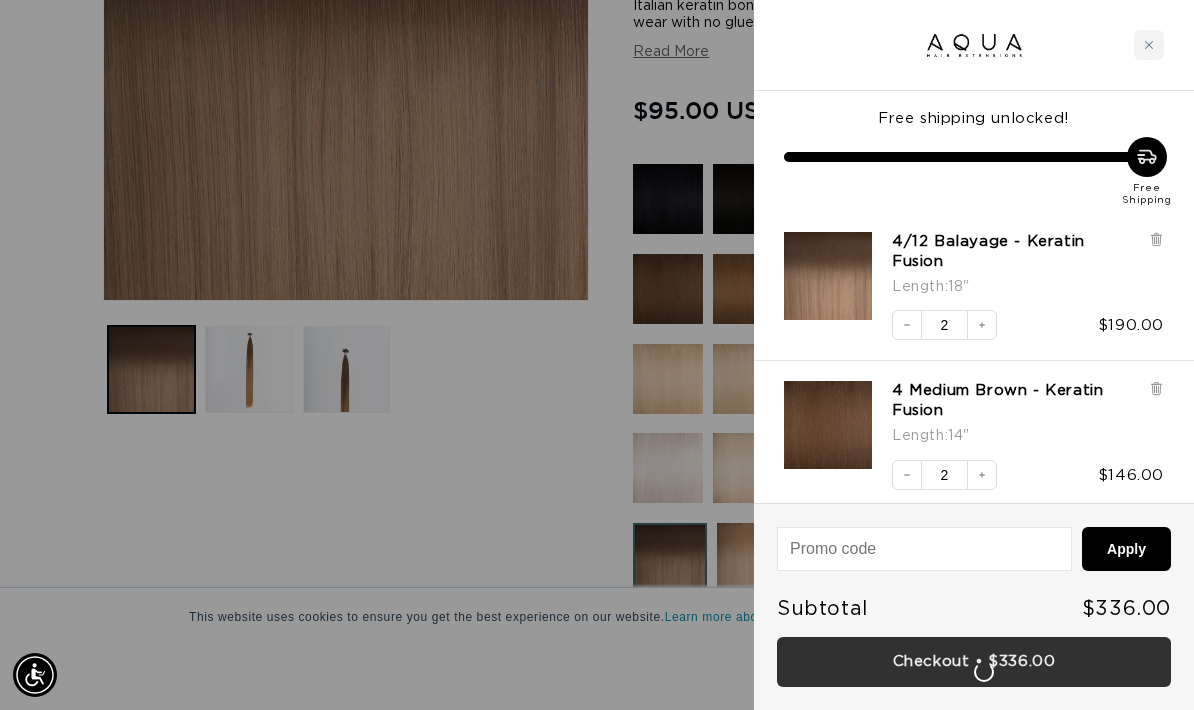 scroll, scrollTop: 0, scrollLeft: 2104, axis: horizontal 